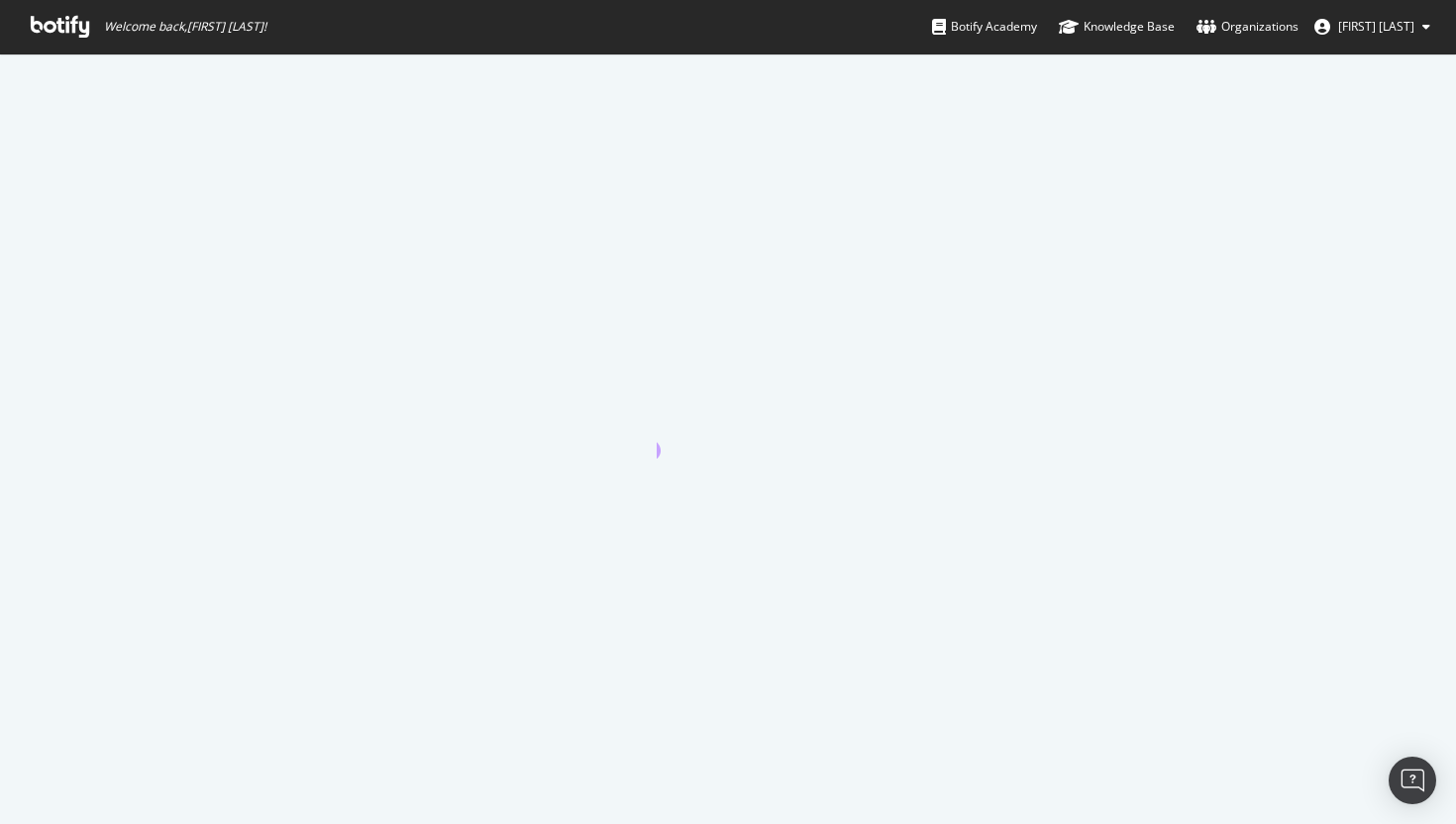 scroll, scrollTop: 0, scrollLeft: 0, axis: both 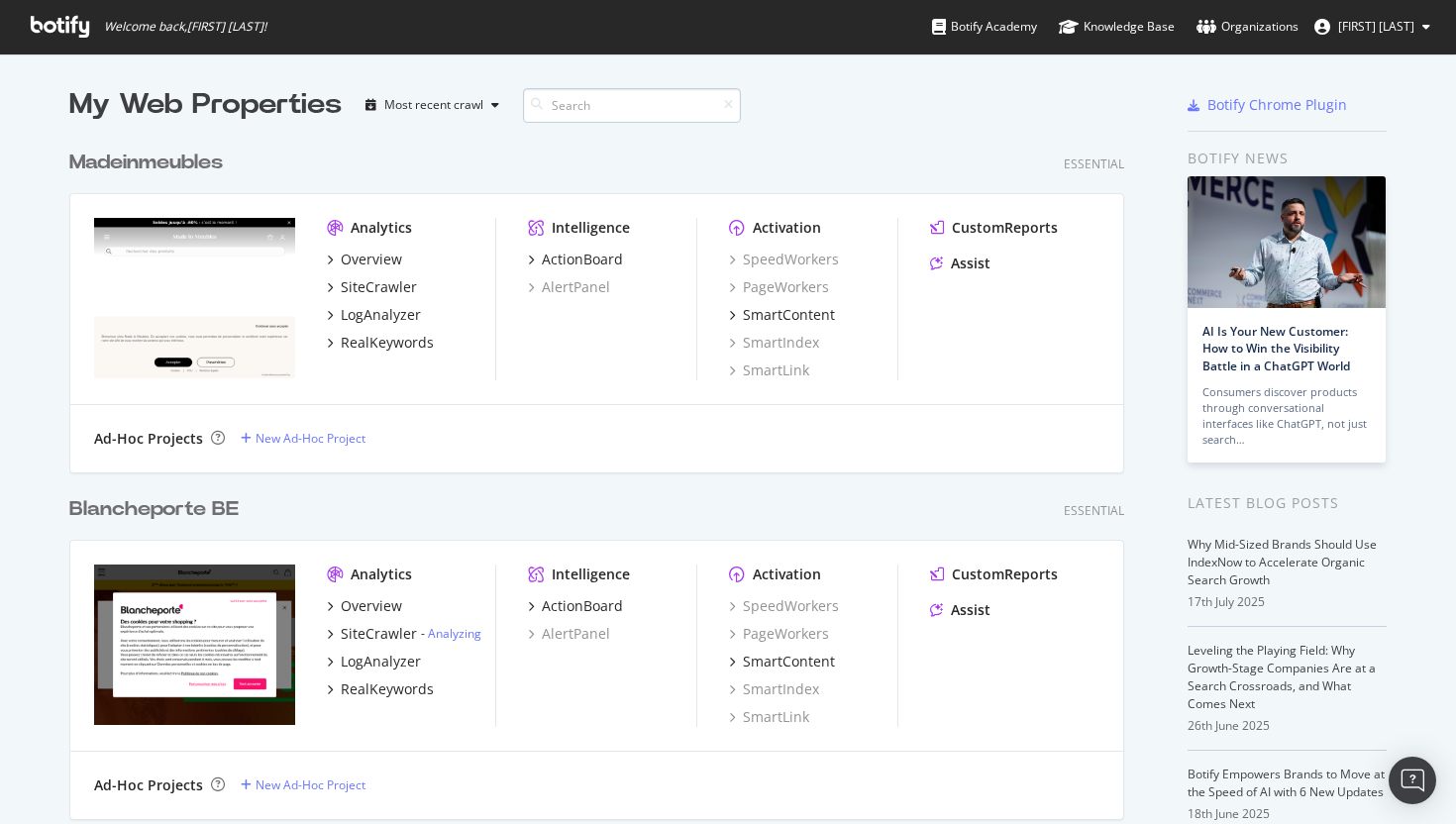click at bounding box center [632, 105] 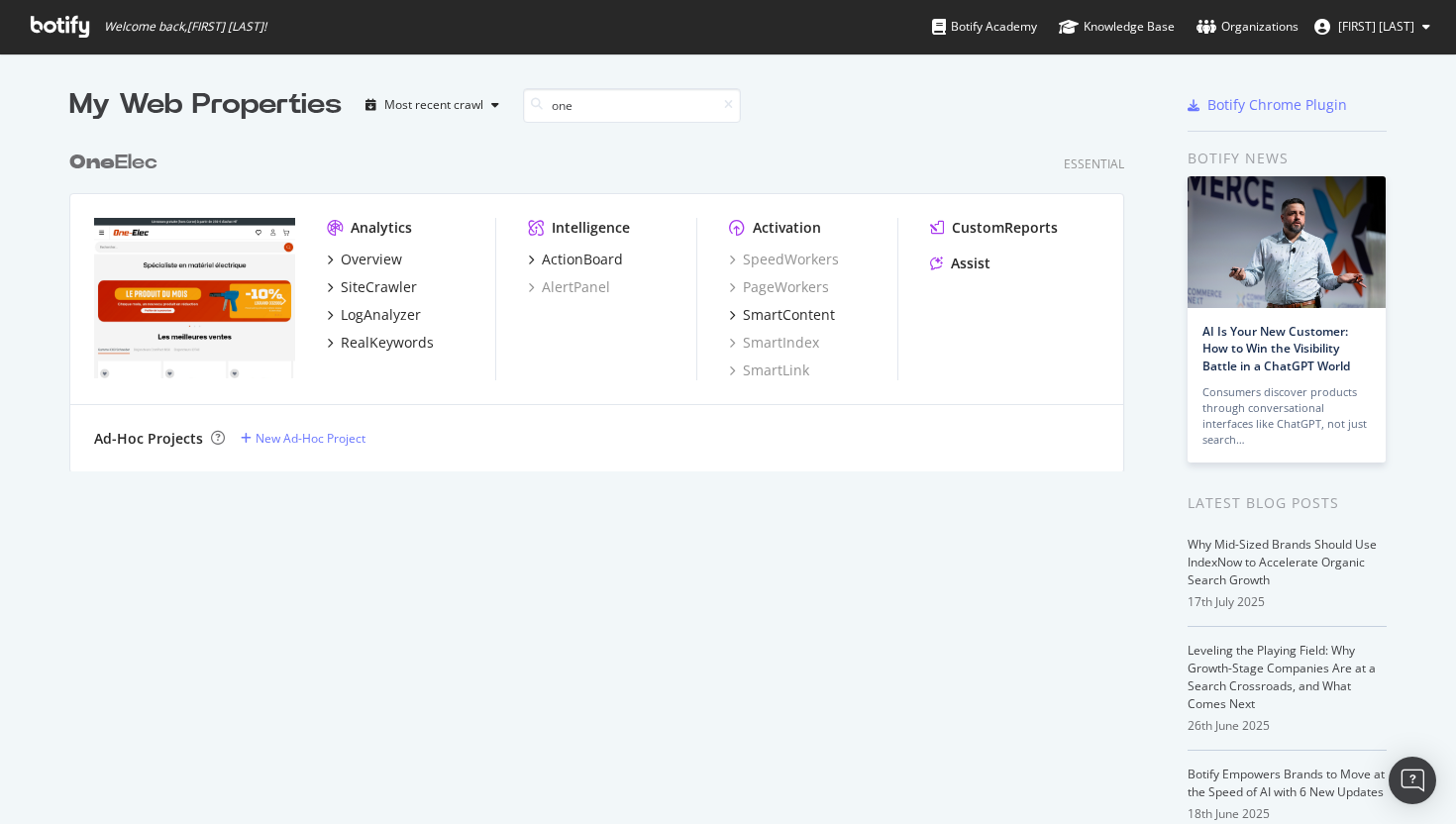 scroll, scrollTop: 347, scrollLeft: 1071, axis: both 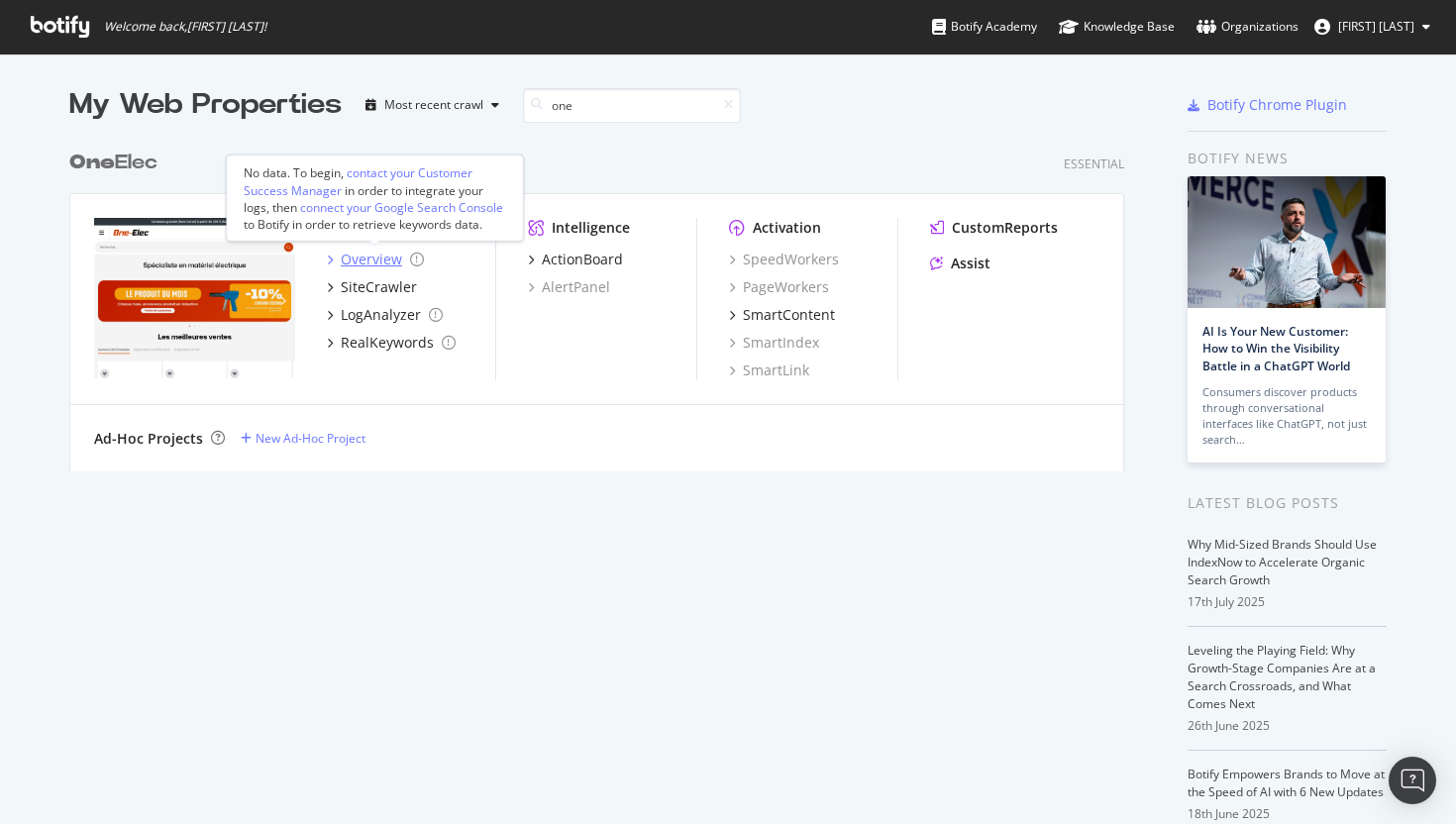 type on "one" 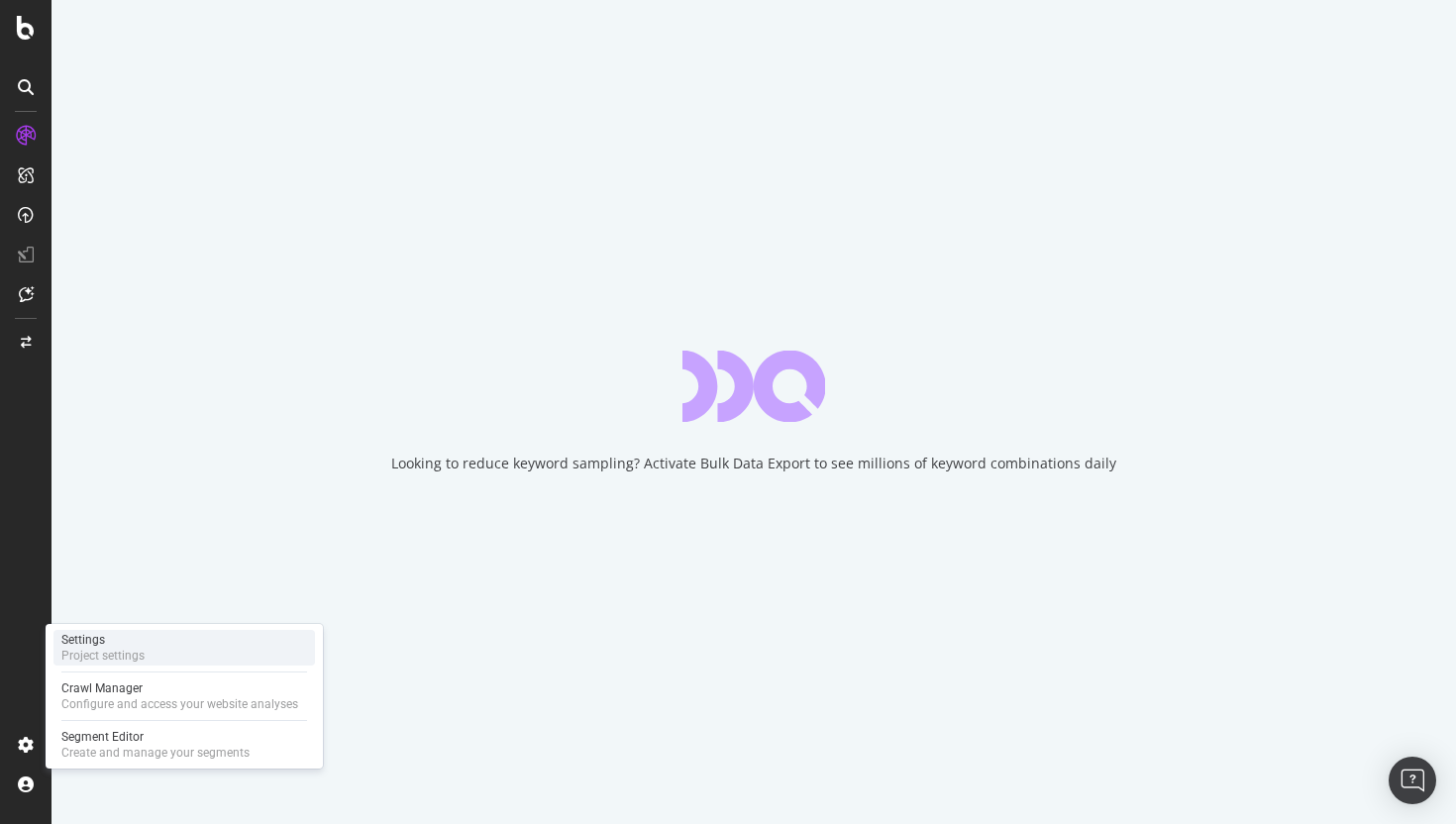 click on "Settings Project settings" at bounding box center (184, 648) 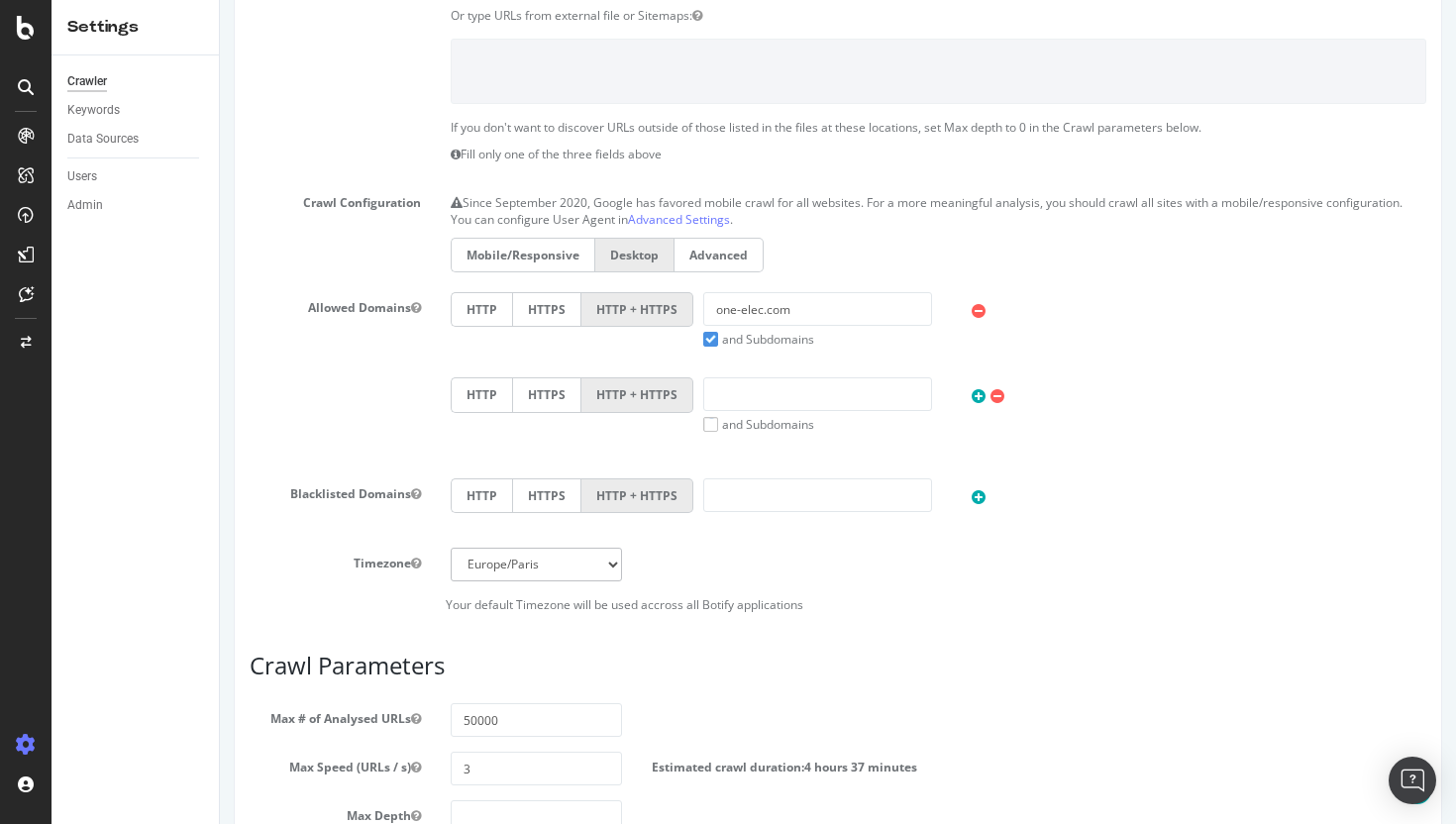 scroll, scrollTop: 0, scrollLeft: 0, axis: both 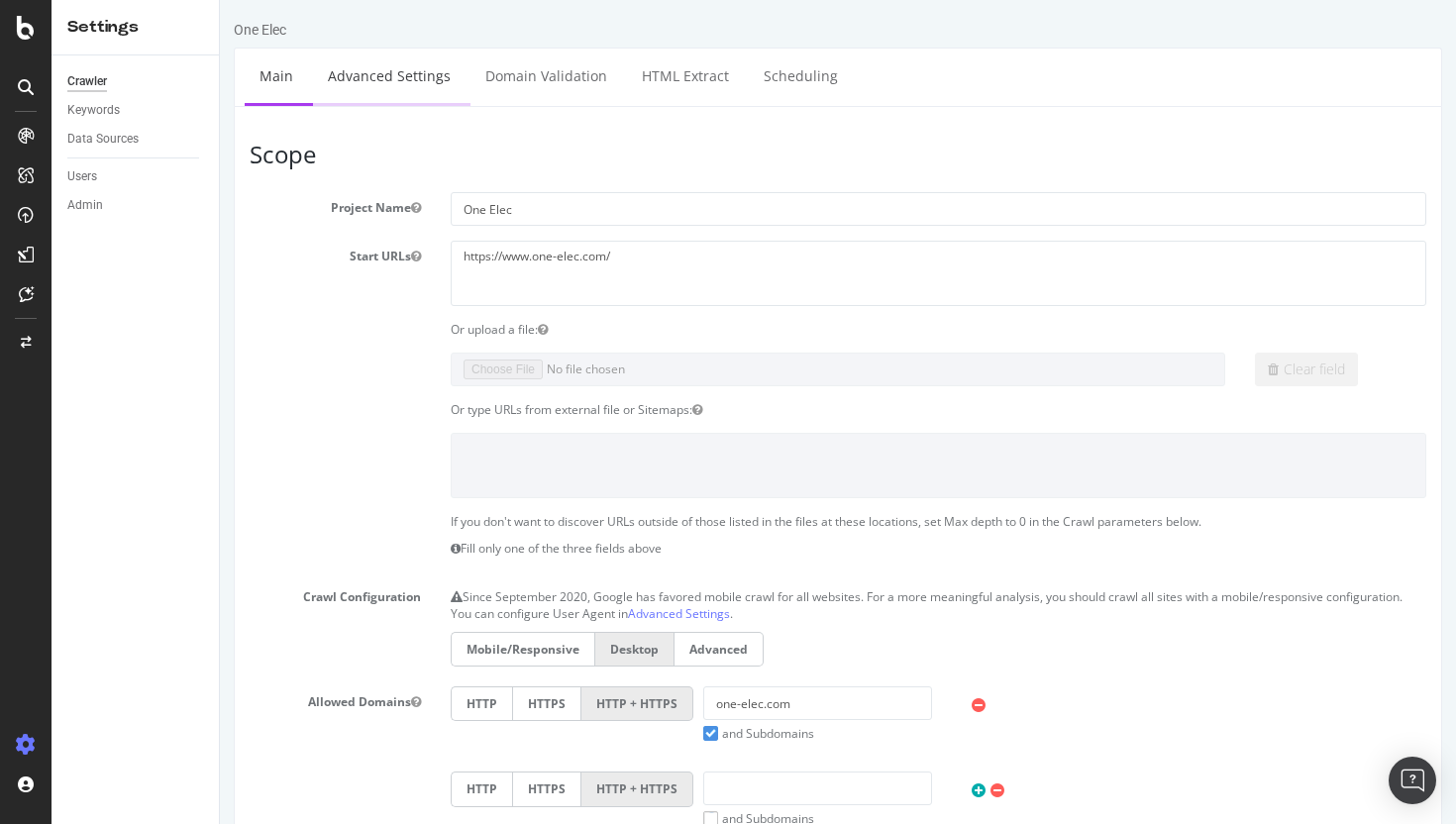 click on "Advanced Settings" at bounding box center [389, 75] 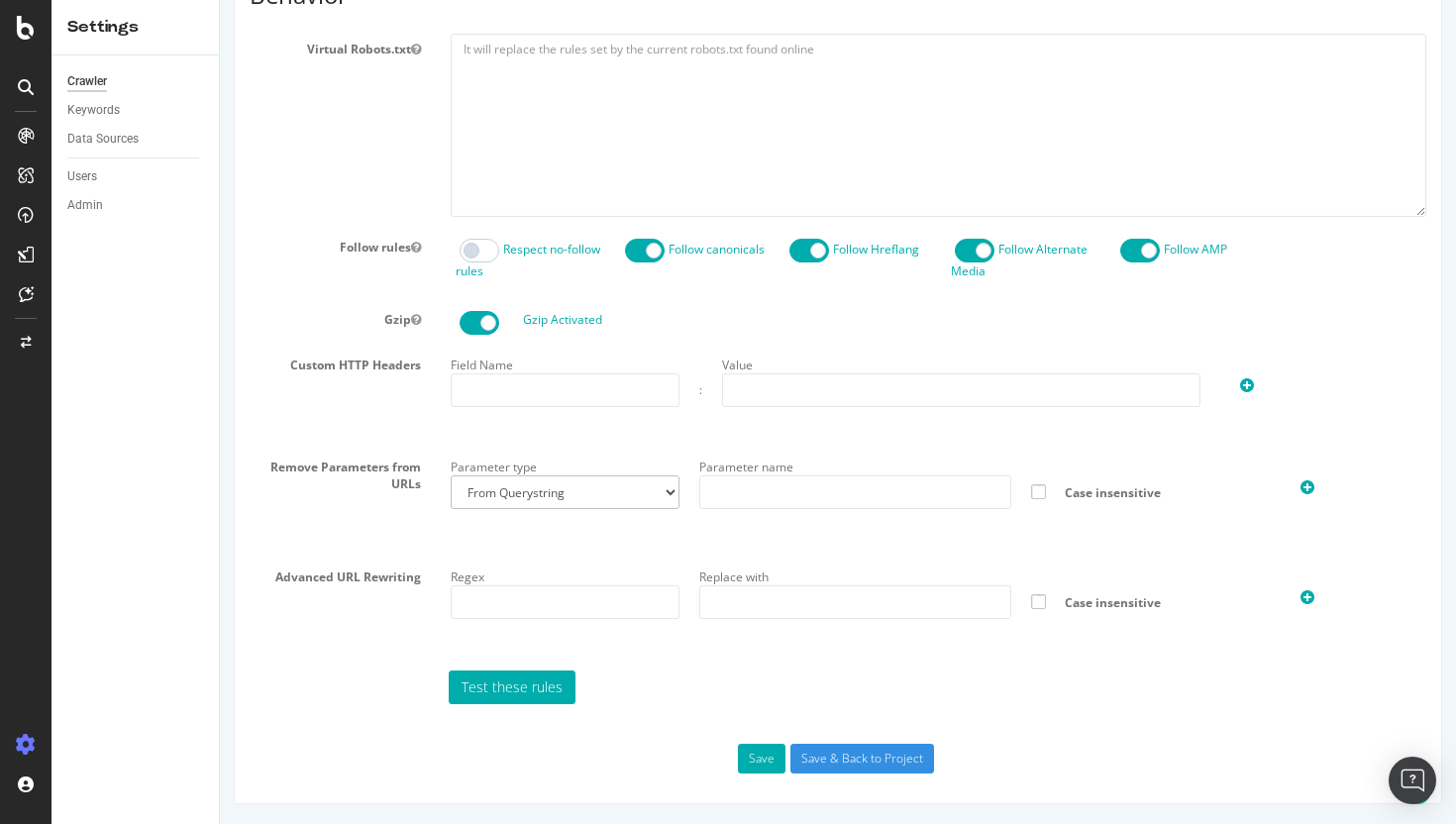 scroll, scrollTop: 0, scrollLeft: 0, axis: both 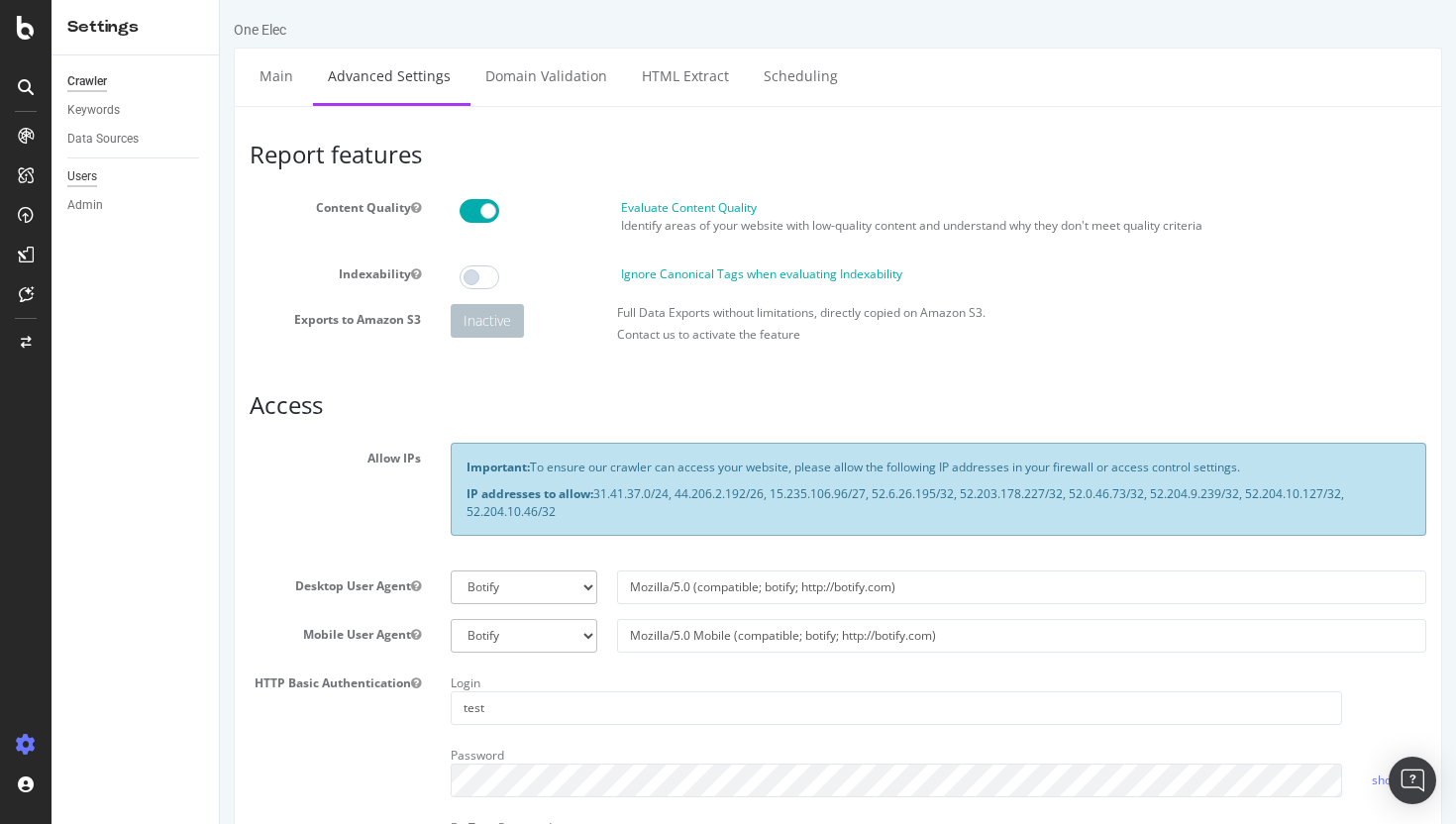 click on "Users" at bounding box center (82, 176) 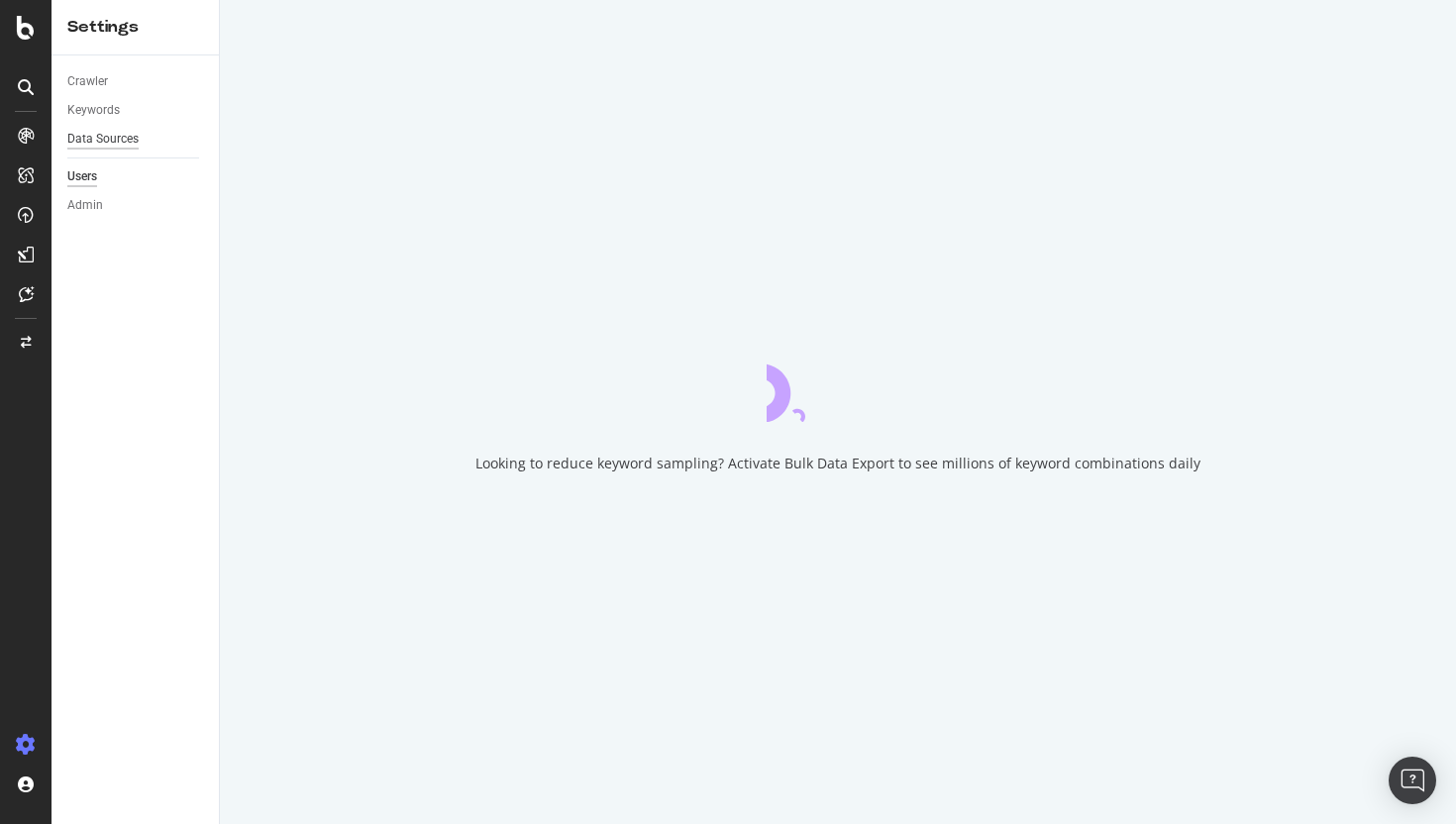 scroll, scrollTop: 0, scrollLeft: 0, axis: both 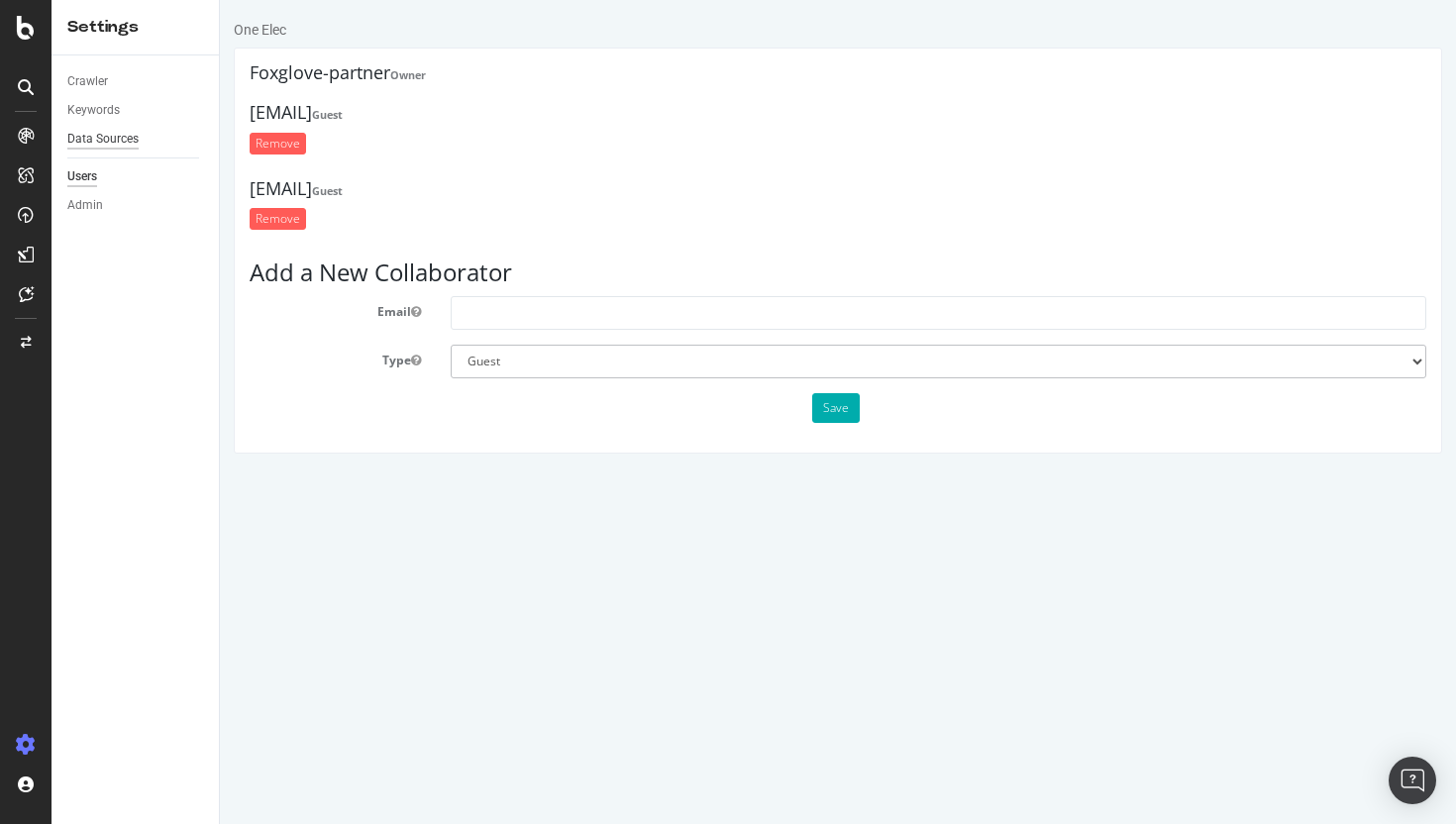 click on "Data Sources" at bounding box center [103, 139] 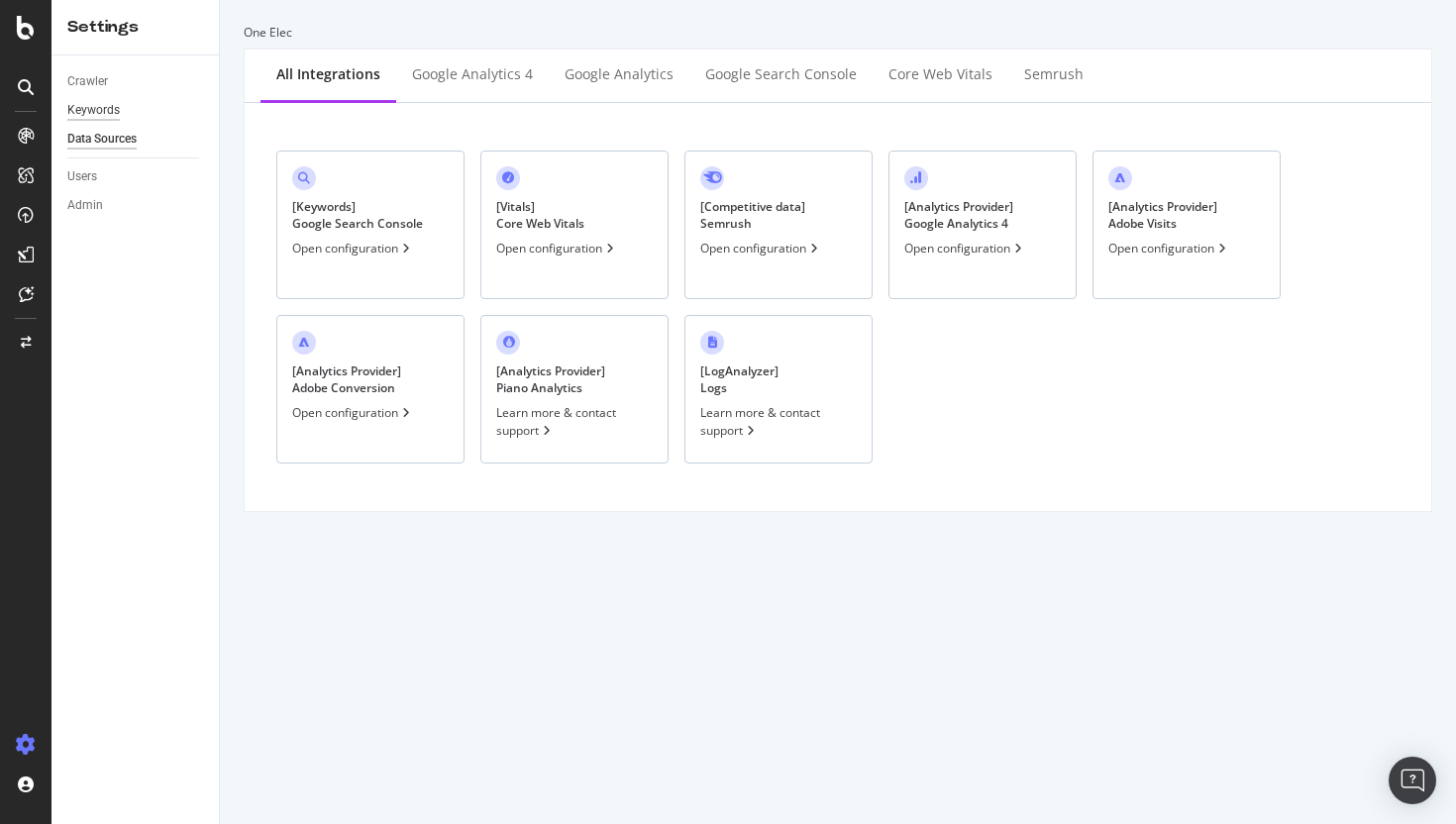 click on "Keywords" at bounding box center (93, 110) 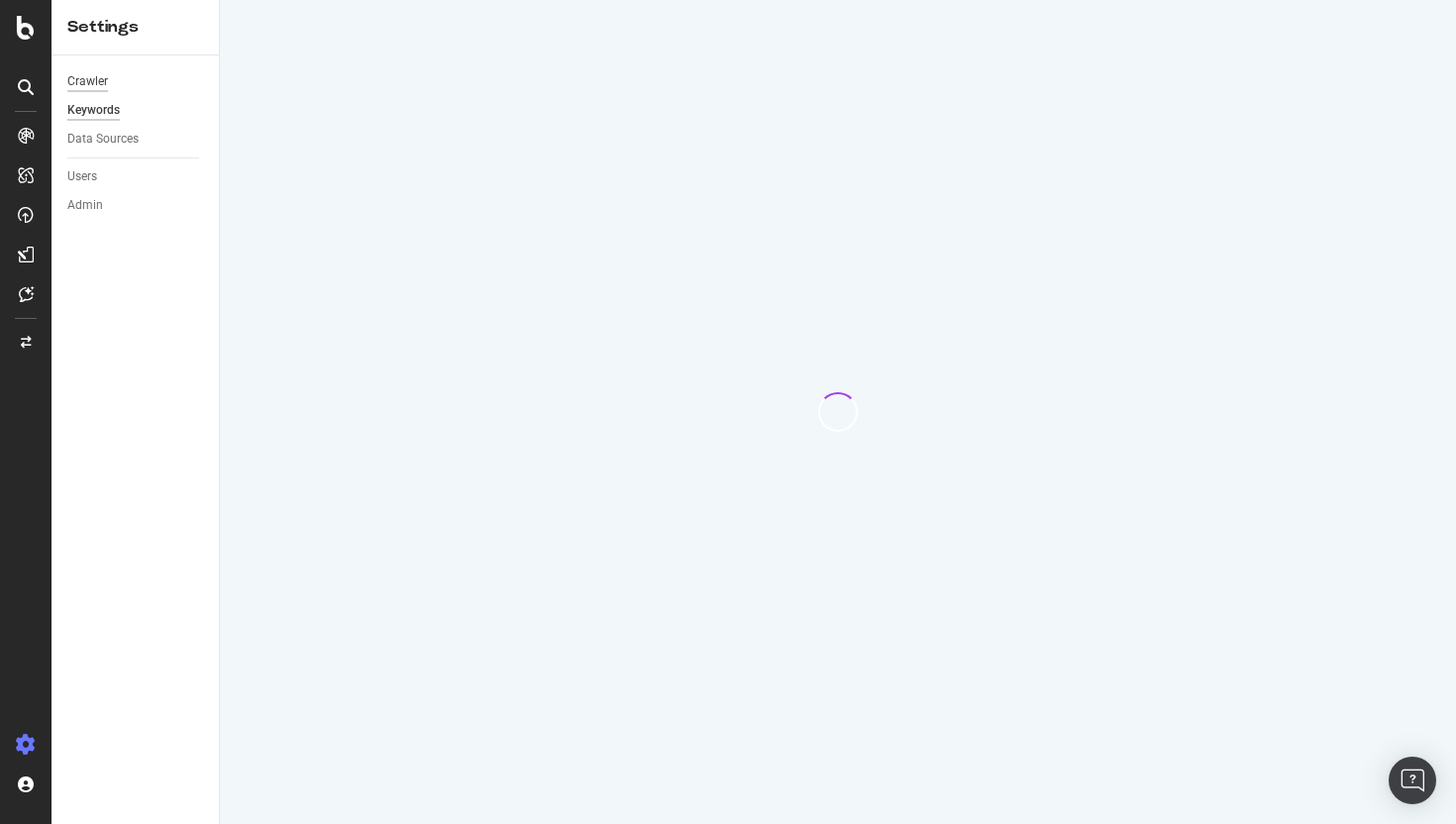 click on "Crawler" at bounding box center (87, 81) 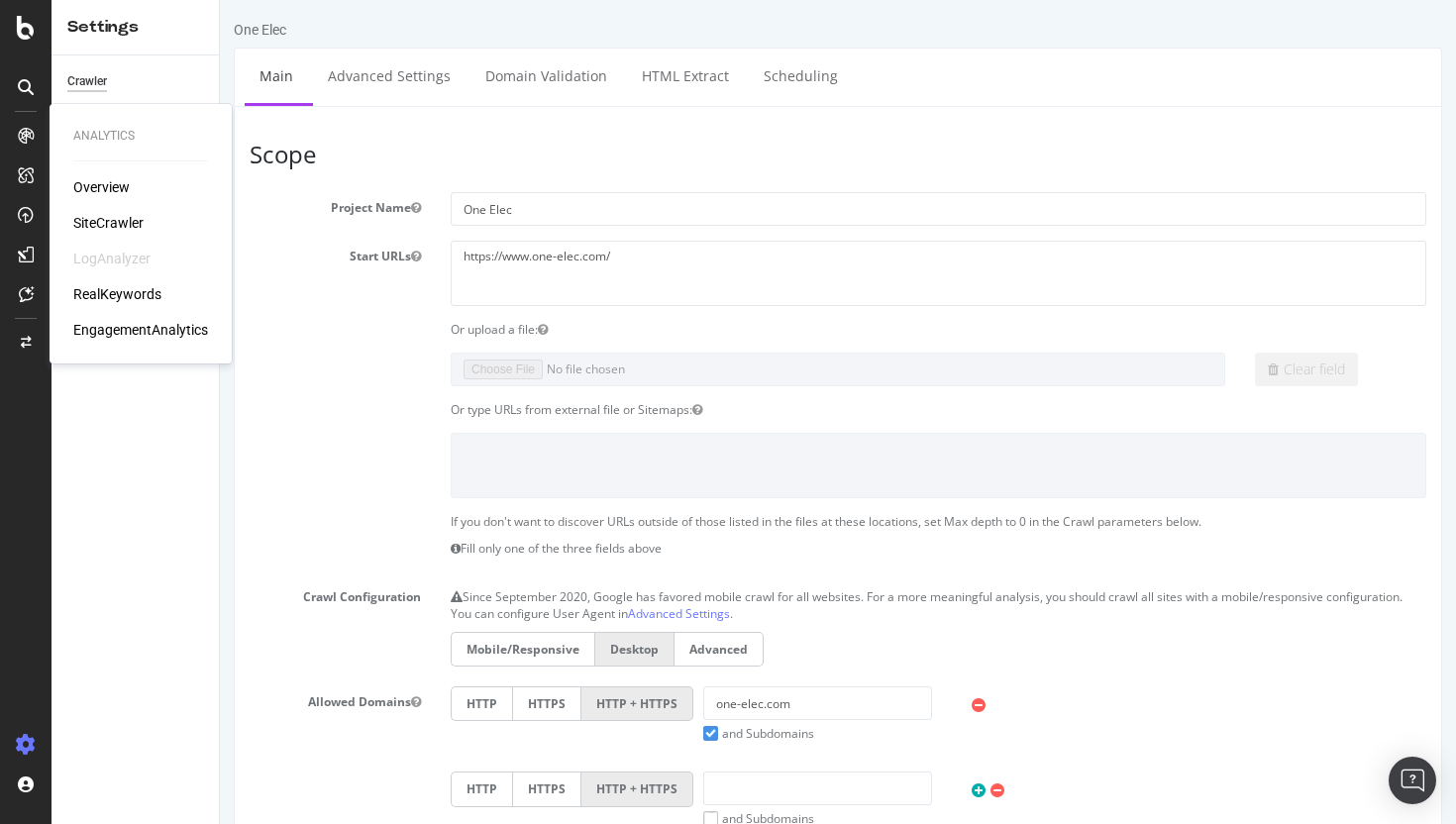 scroll, scrollTop: 0, scrollLeft: 0, axis: both 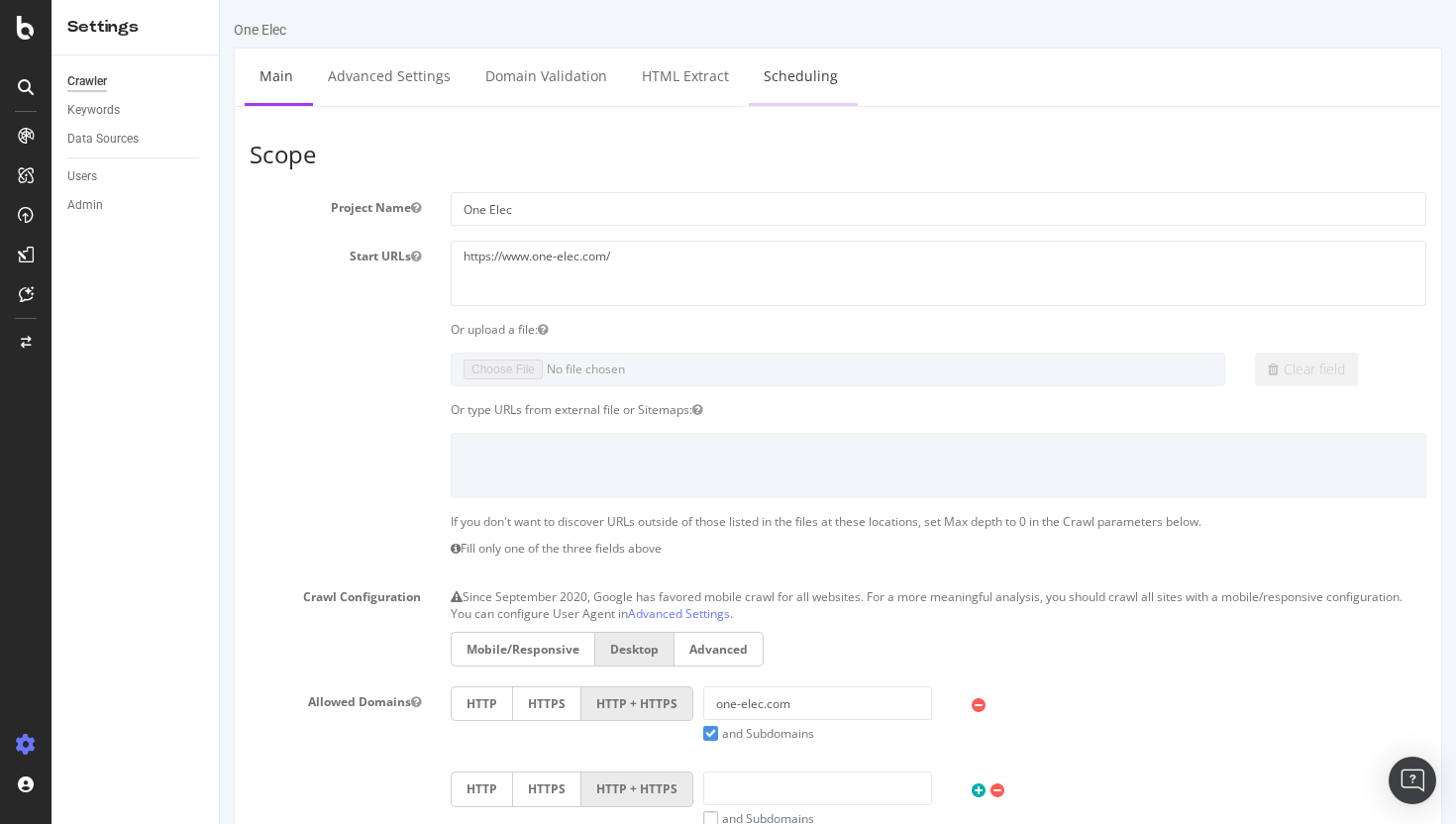 click on "Scheduling" at bounding box center (800, 75) 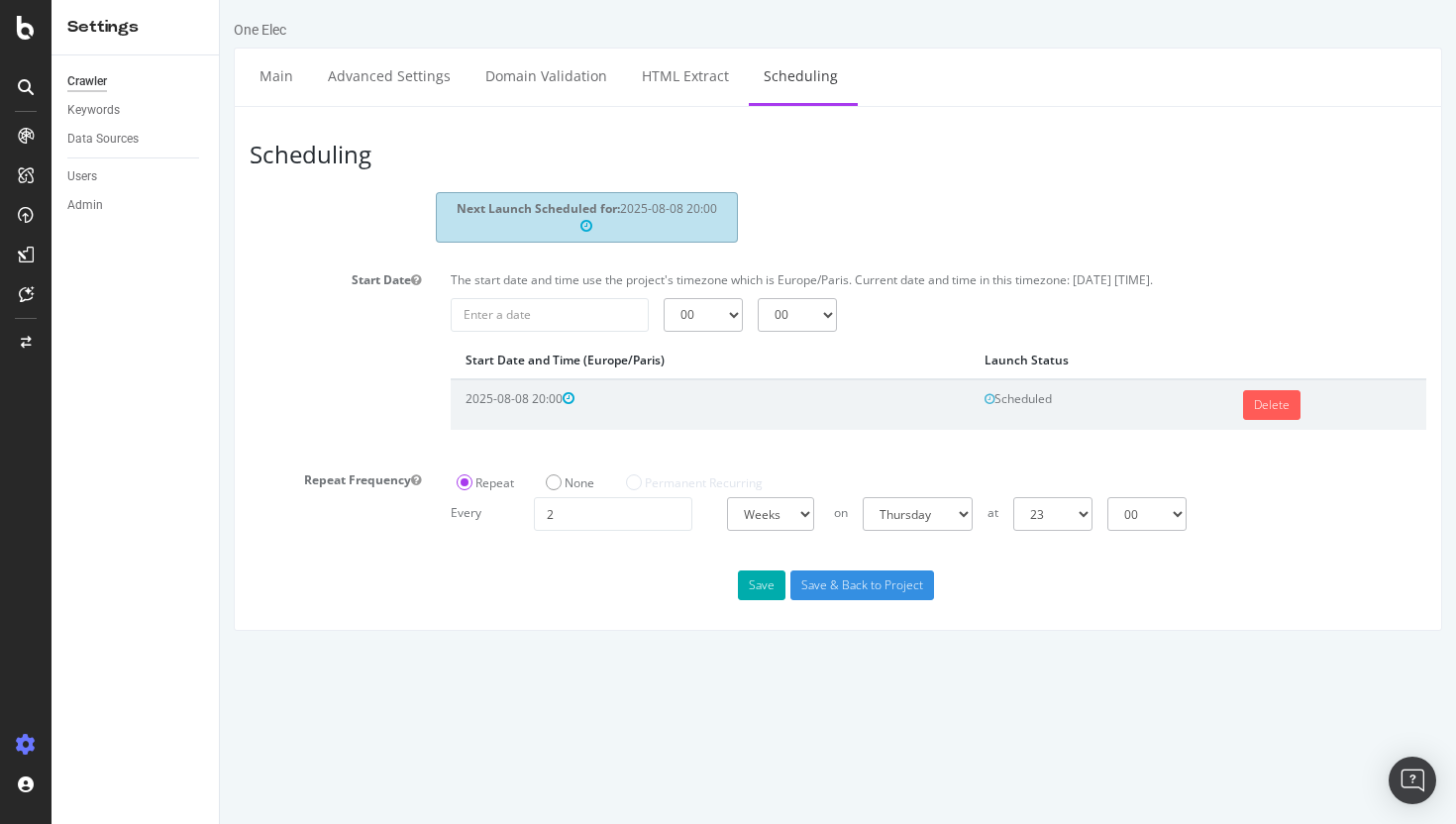 scroll, scrollTop: 0, scrollLeft: 0, axis: both 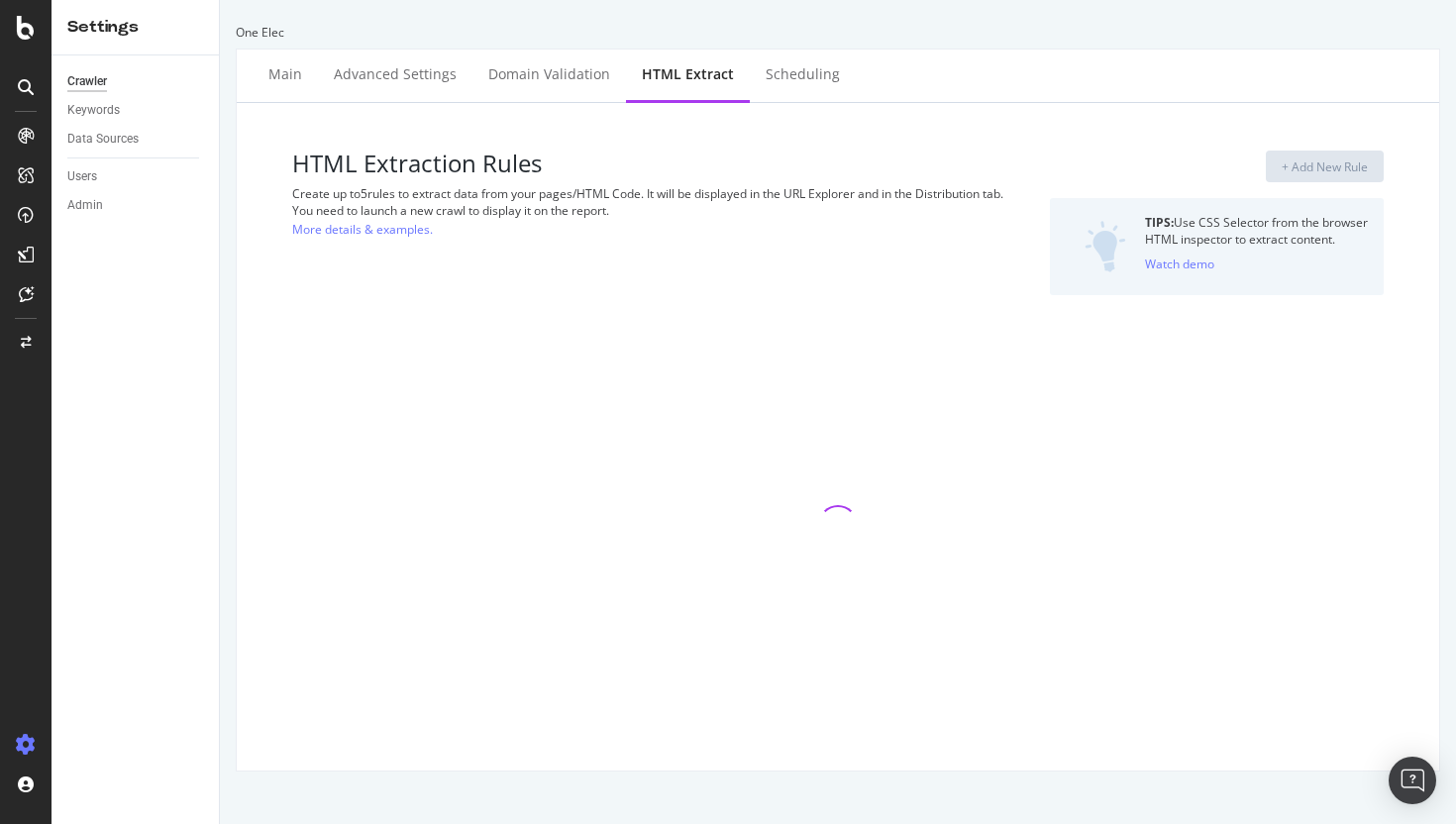 select on "exist" 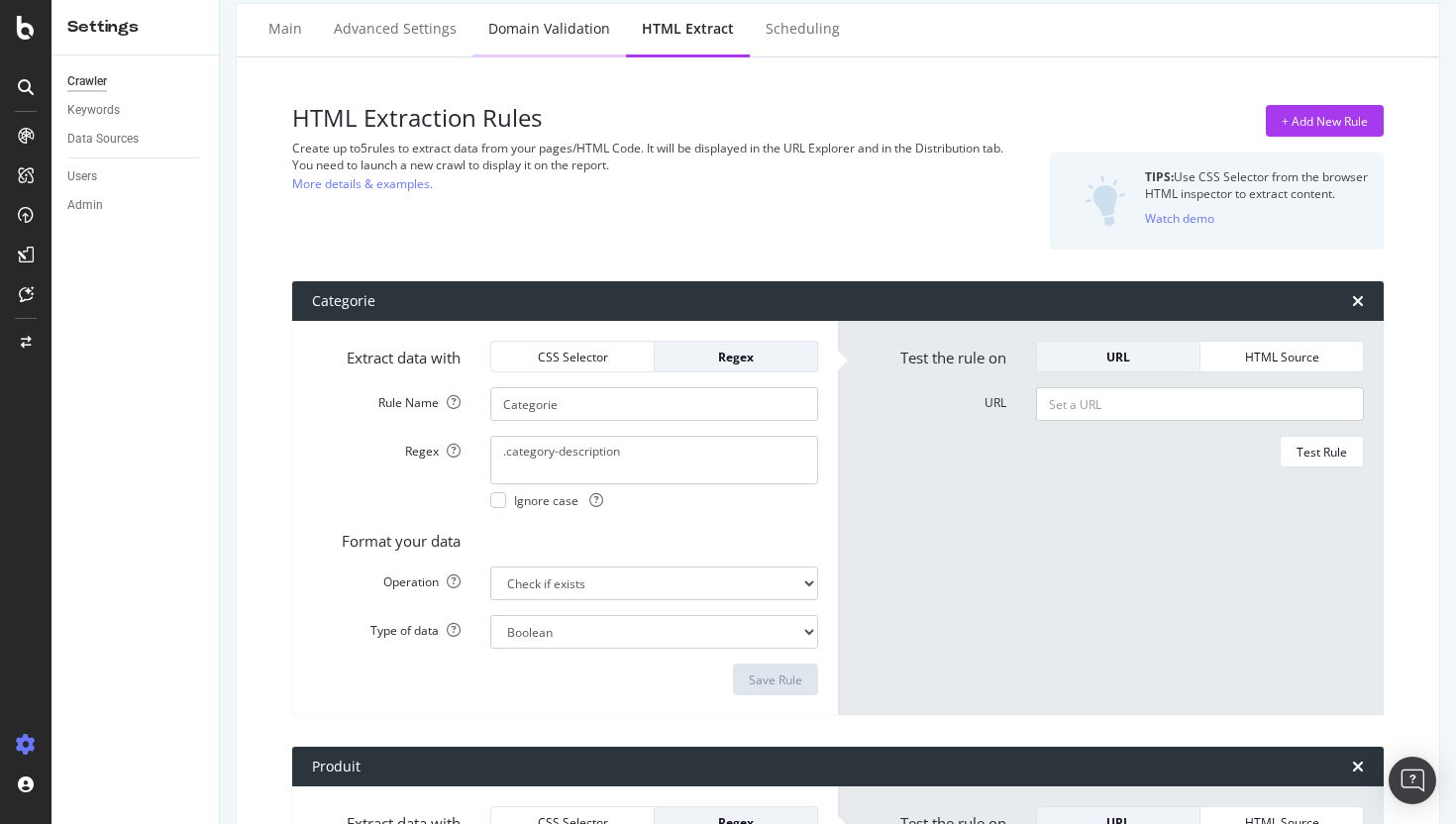 scroll, scrollTop: 0, scrollLeft: 0, axis: both 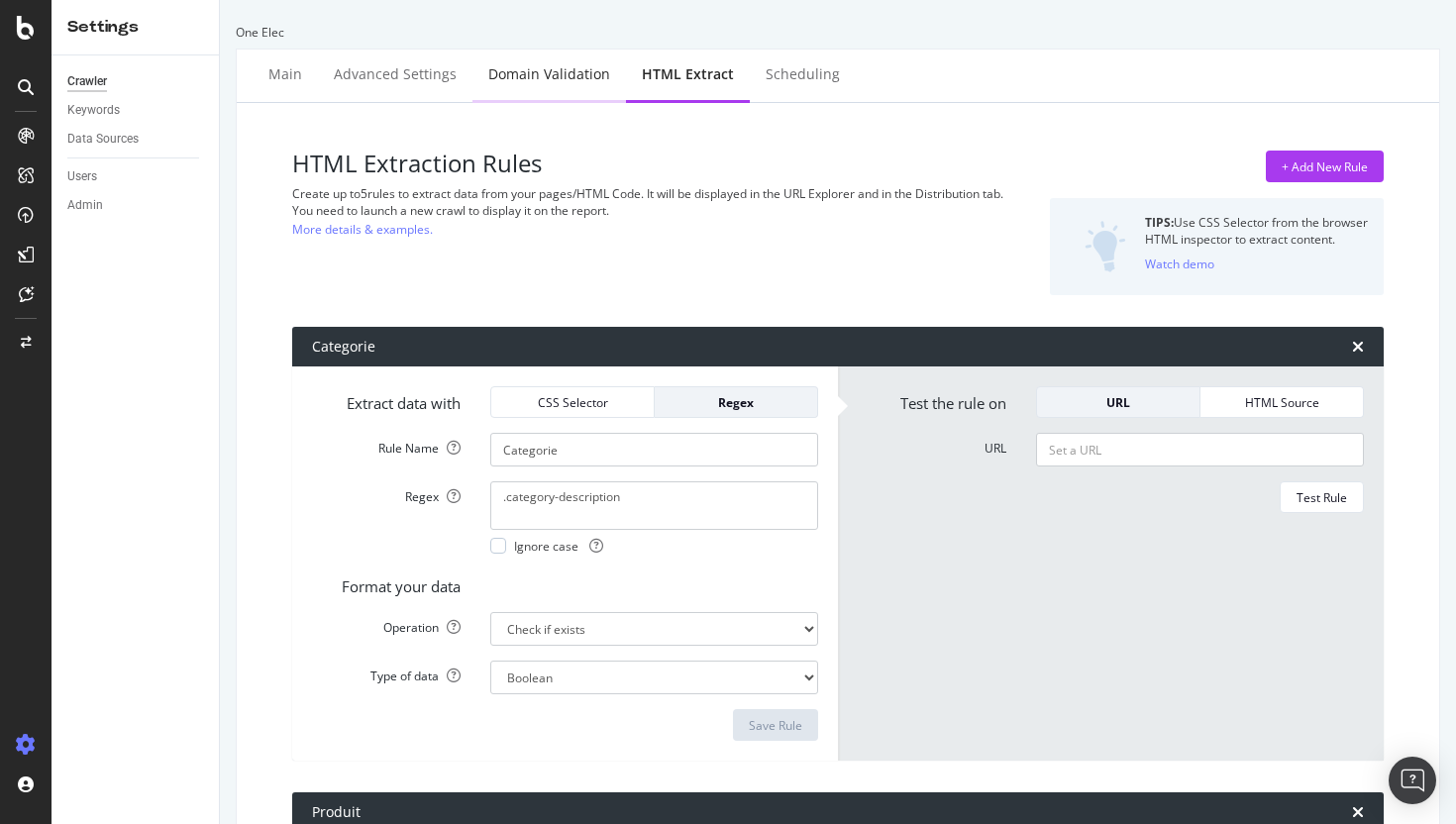 click on "Domain Validation" at bounding box center [549, 74] 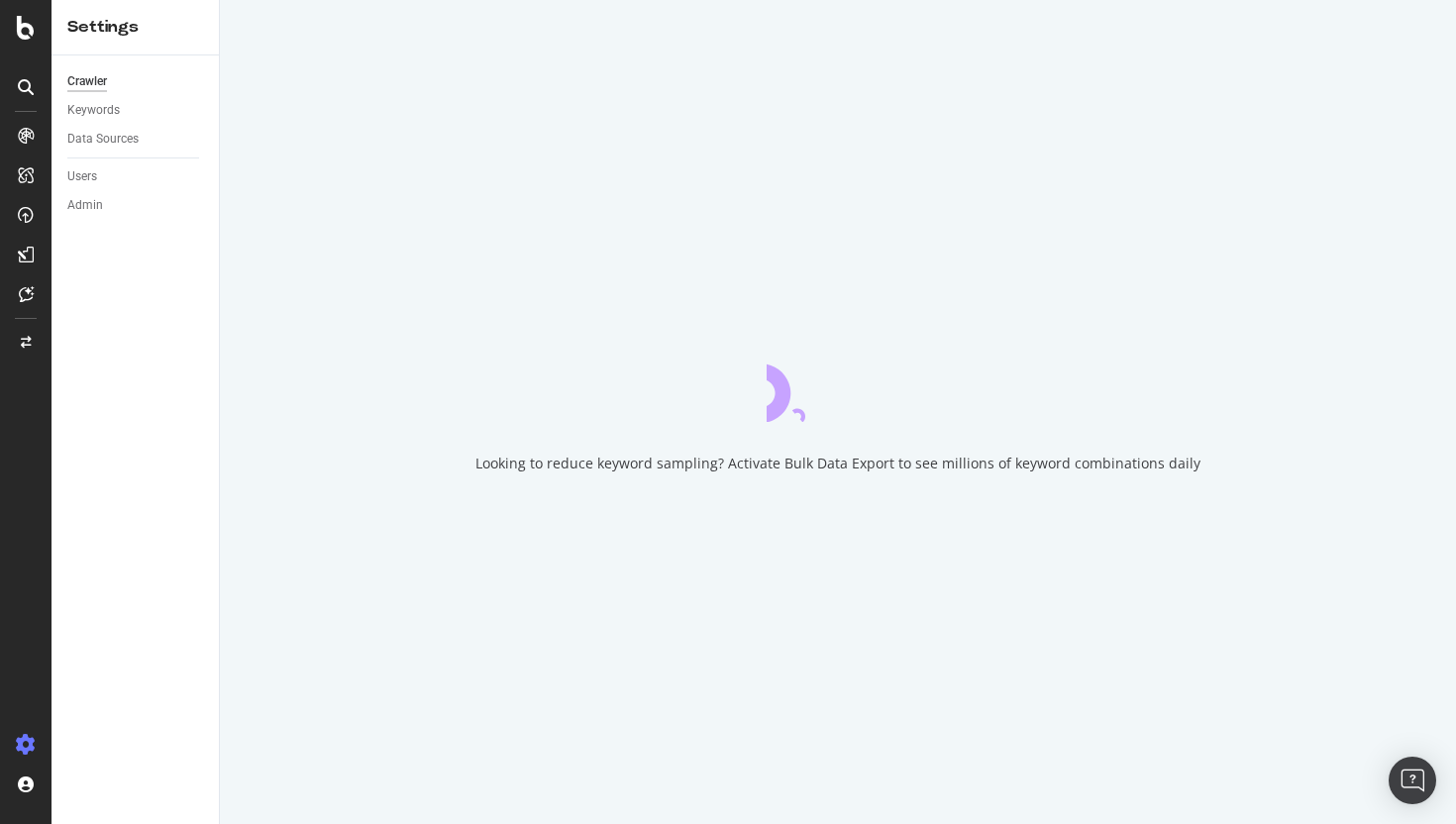 scroll, scrollTop: 0, scrollLeft: 0, axis: both 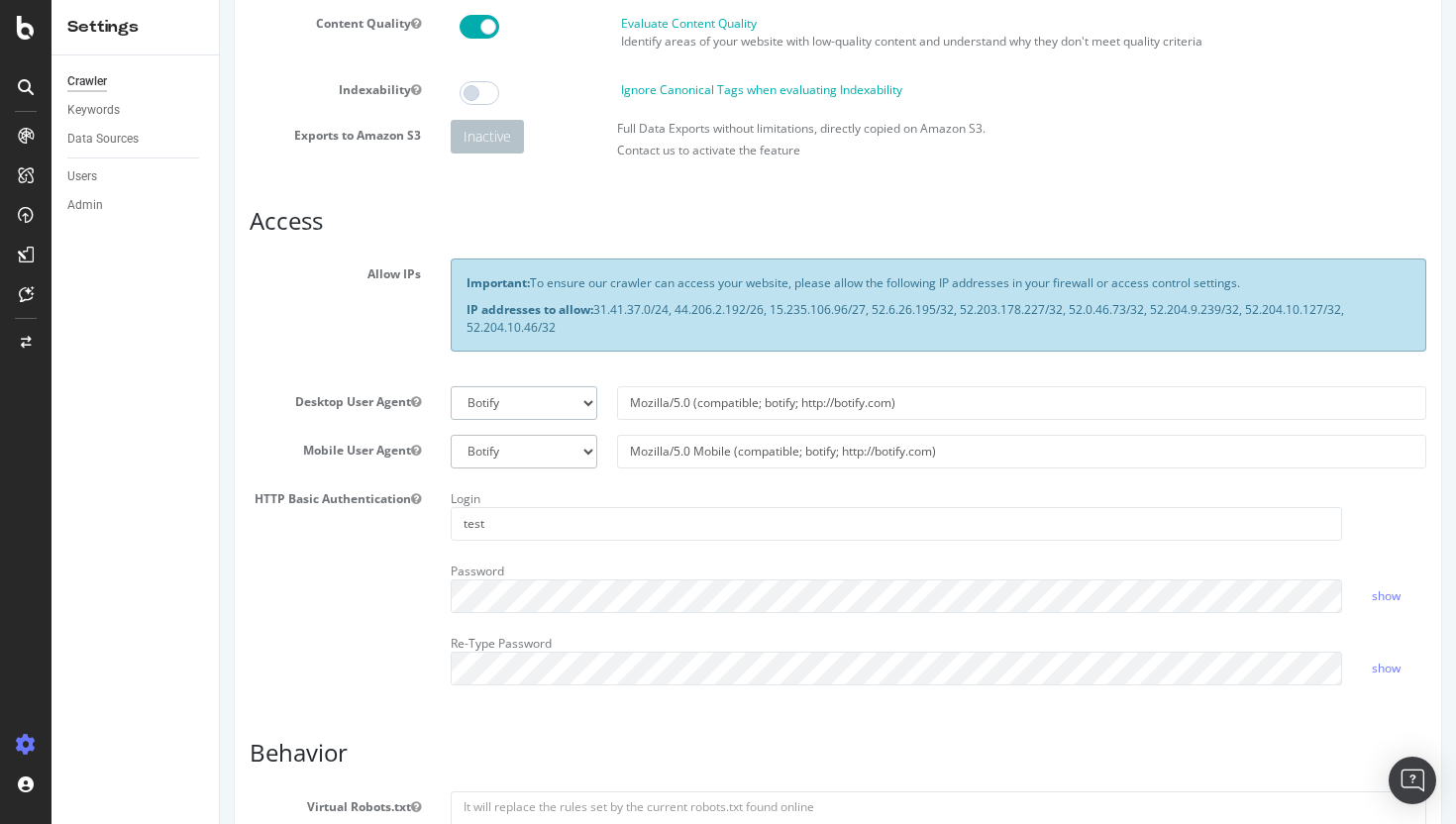 click on "Botify Googlebot Chrome Firefox Edge Custom" at bounding box center [524, 403] 